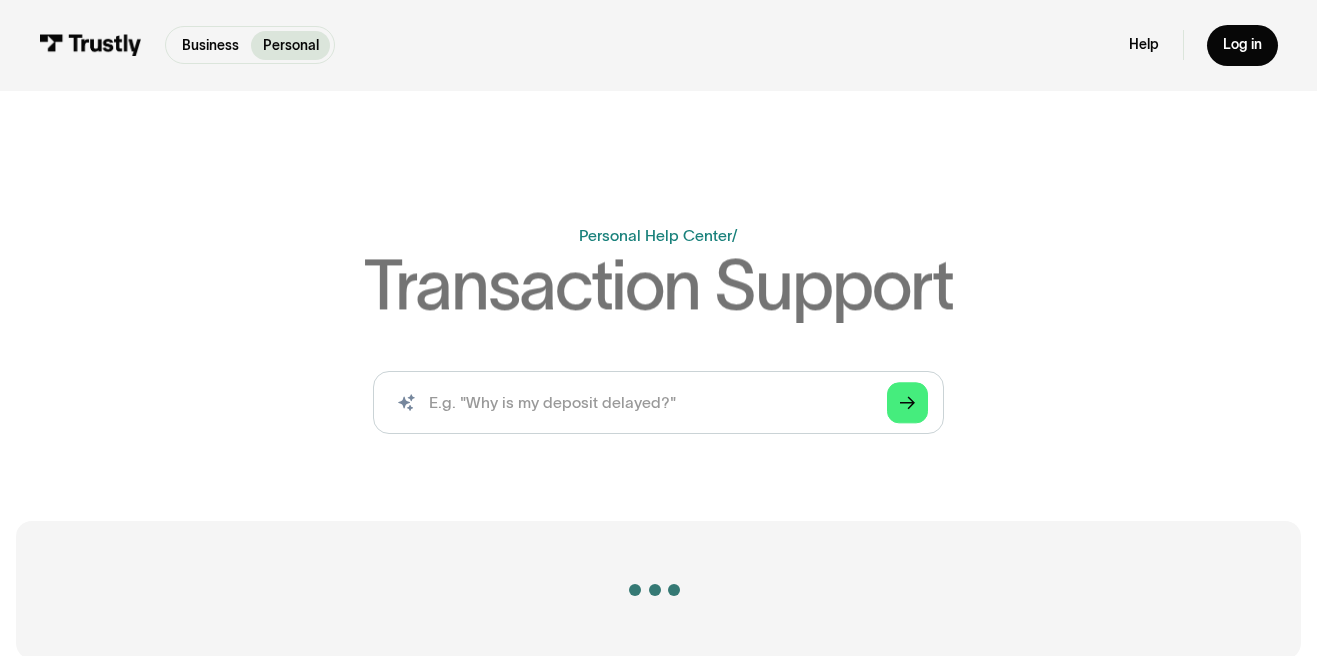scroll, scrollTop: 0, scrollLeft: 0, axis: both 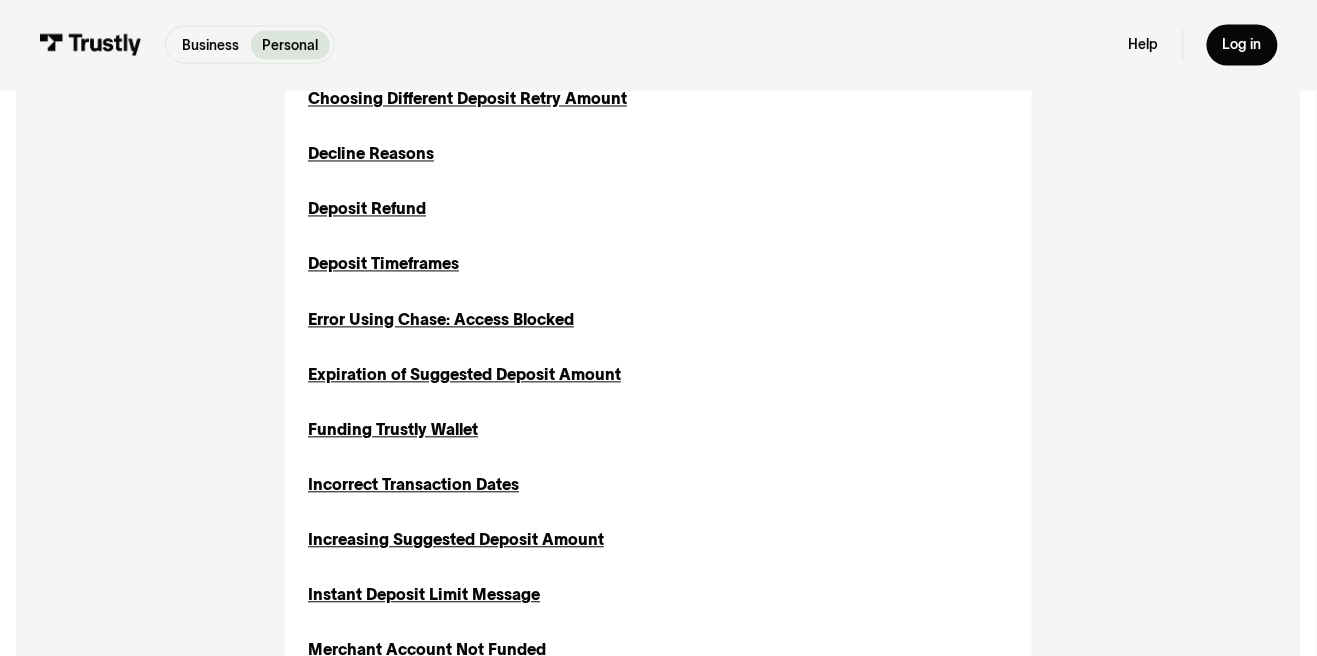 click on "All All Bank Account Bank Account Bank Connections Bank Connections Declines Declines Disputes Disputes Errors Errors Fees Fees Fraud Fraud Implementations Implementations Inquiries Inquiries Portal Access Portal Access Receiving Money Receiving Money Returns Returns Sending Money Sending Money Transaction History Transaction History Thank you! Your submission has been received! Oops! Something went wrong while submitting the form. About Trustly's Fees Fees Inquiries Returns Transaction History Authorization or Payment Code Issue Errors Sending Money Available Funds Guidance Guarantee Implementations Inquiries Sending Money Cancel Deposit Inquiries Sending Money Cancel Withdrawal Receiving Money Returns Choosing Different Deposit Retry Amount Inquiries Sending Money Decline Reasons Declines Errors Inquiries Receiving Money Returns Deposit Refund Disputes Inquiries Sending Money Deposit Timeframes Inquiries Sending Money Error Using Chase: Access Blocked Bank Account Errors Implementations Inquiries Disputes" at bounding box center [659, 724] 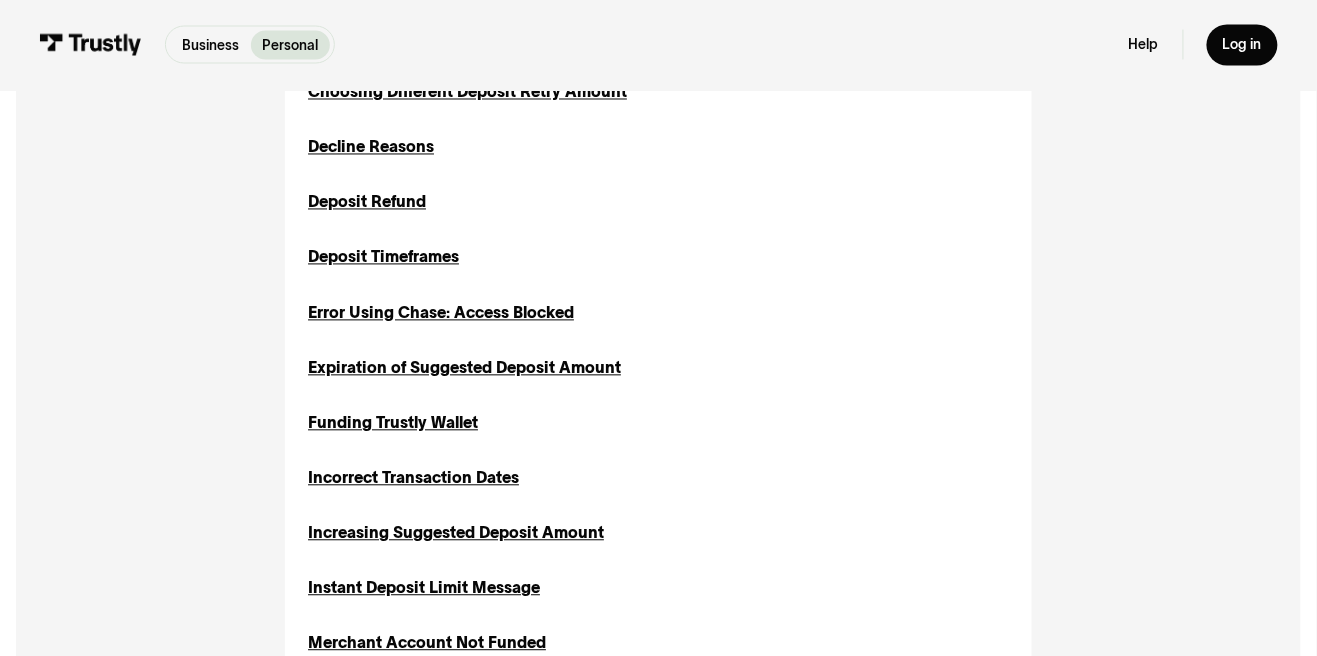 scroll, scrollTop: 948, scrollLeft: 0, axis: vertical 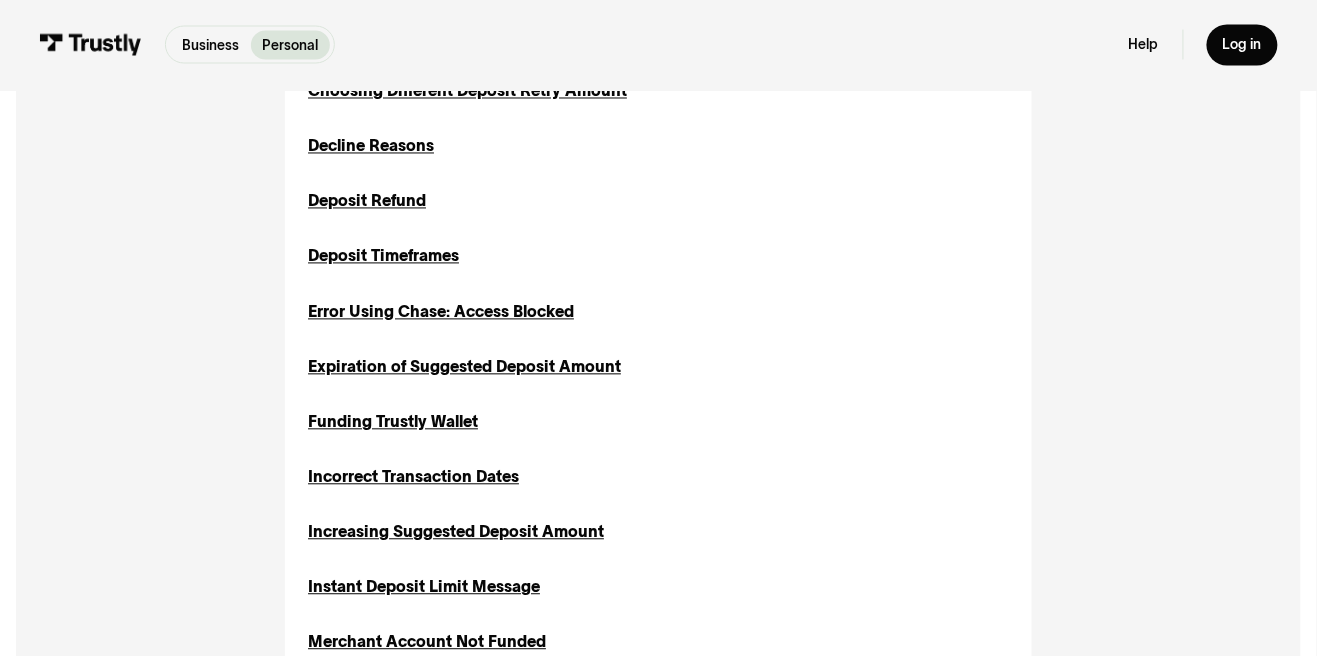 click on "All All Bank Account Bank Account Bank Connections Bank Connections Declines Declines Disputes Disputes Errors Errors Fees Fees Fraud Fraud Implementations Implementations Inquiries Inquiries Portal Access Portal Access Receiving Money Receiving Money Returns Returns Sending Money Sending Money Transaction History Transaction History Thank you! Your submission has been received! Oops! Something went wrong while submitting the form. About Trustly's Fees Fees Inquiries Returns Transaction History Authorization or Payment Code Issue Errors Sending Money Available Funds Guidance Guarantee Implementations Inquiries Sending Money Cancel Deposit Inquiries Sending Money Cancel Withdrawal Receiving Money Returns Choosing Different Deposit Retry Amount Inquiries Sending Money Decline Reasons Declines Errors Inquiries Receiving Money Returns Deposit Refund Disputes Inquiries Sending Money Deposit Timeframes Inquiries Sending Money Error Using Chase: Access Blocked Bank Account Errors Implementations Inquiries Disputes" at bounding box center (659, 716) 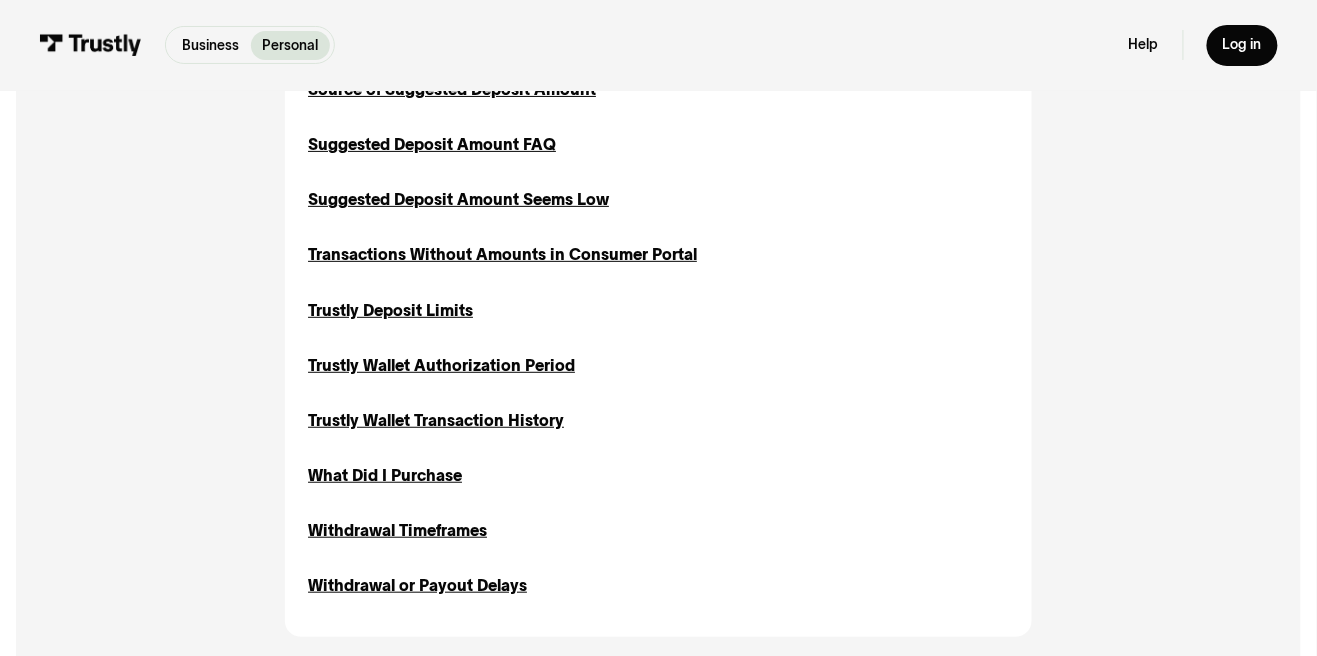 scroll, scrollTop: 2110, scrollLeft: 0, axis: vertical 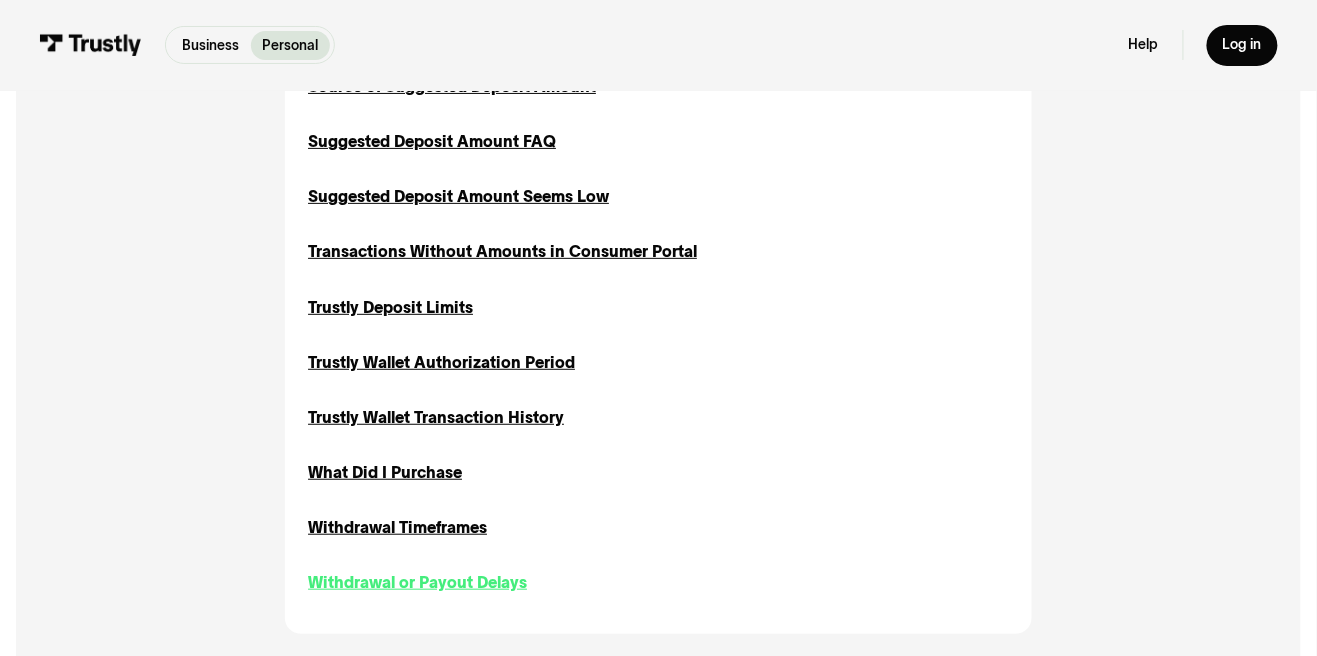 click on "Withdrawal or Payout Delays" at bounding box center (417, 583) 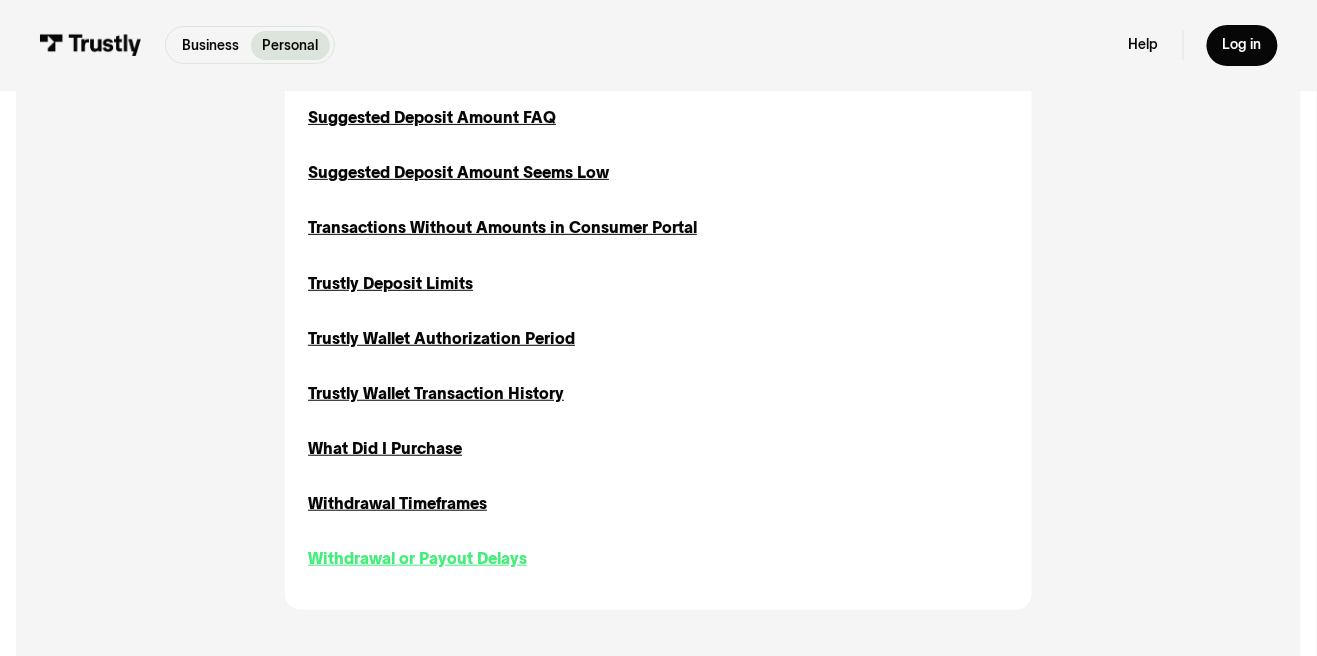 scroll, scrollTop: 2206, scrollLeft: 0, axis: vertical 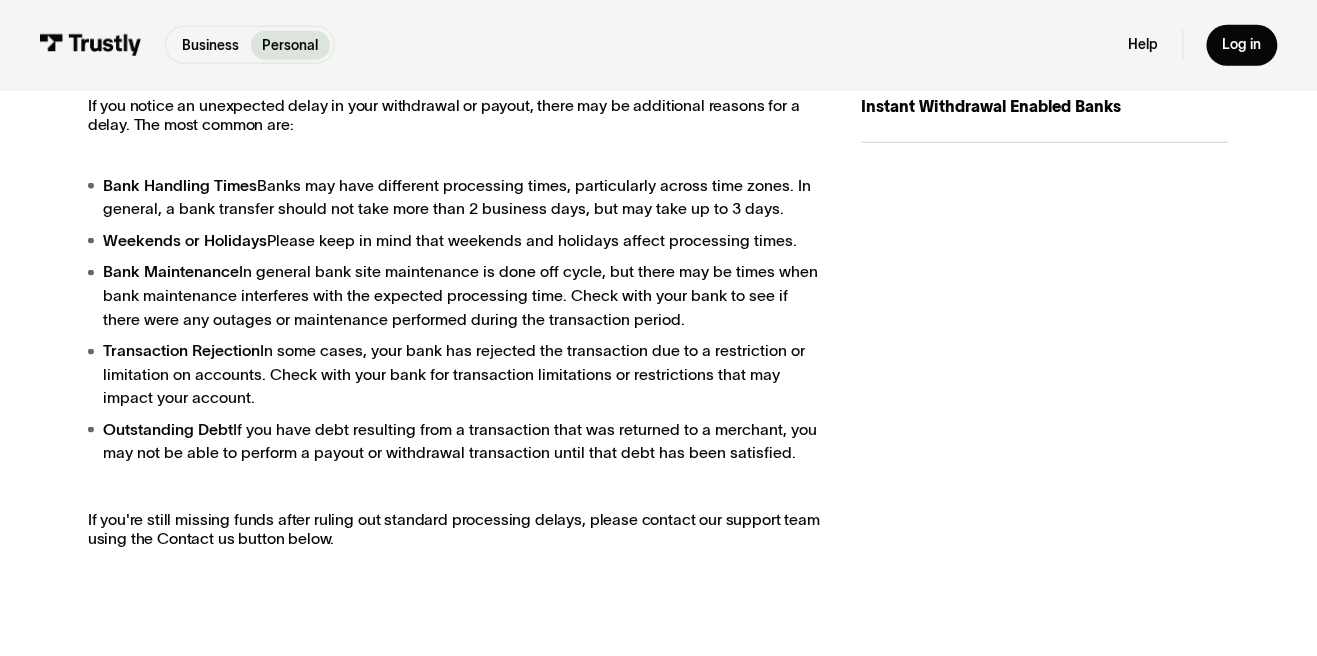 click on "Business Personal Business Personal Help Log in Business Personal Help Log in" at bounding box center [658, 45] 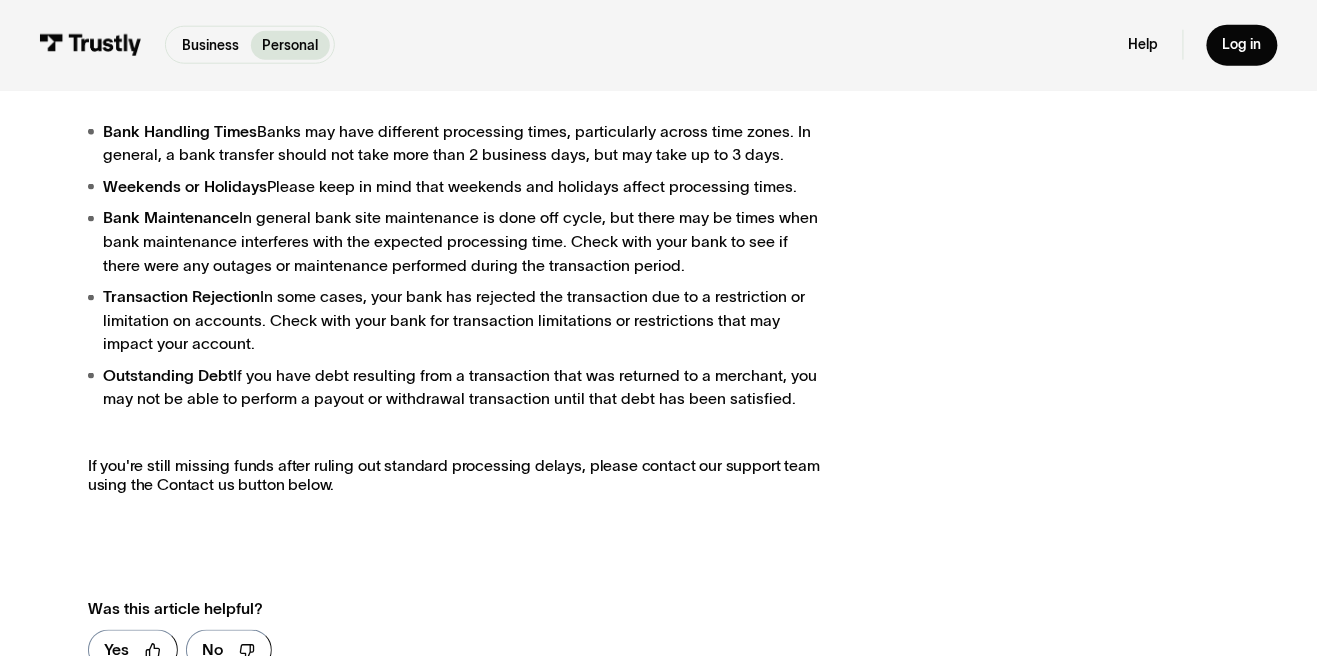 scroll, scrollTop: 589, scrollLeft: 0, axis: vertical 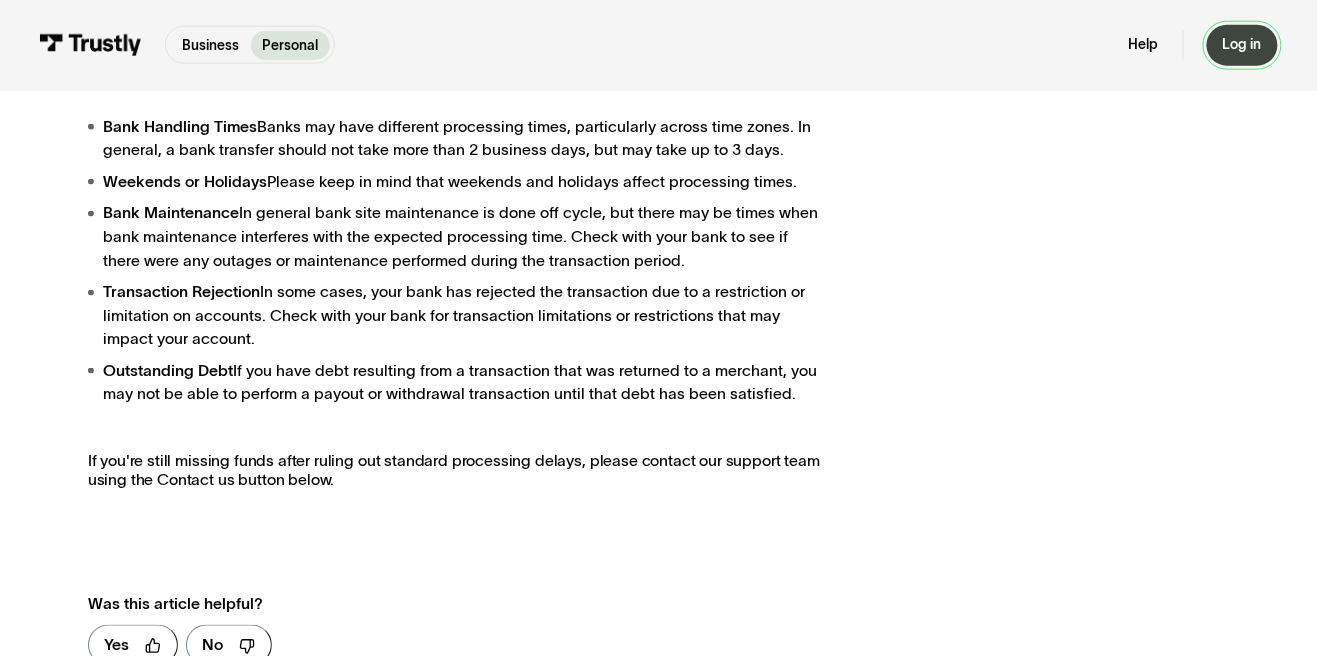 click on "Log in" at bounding box center (1242, 45) 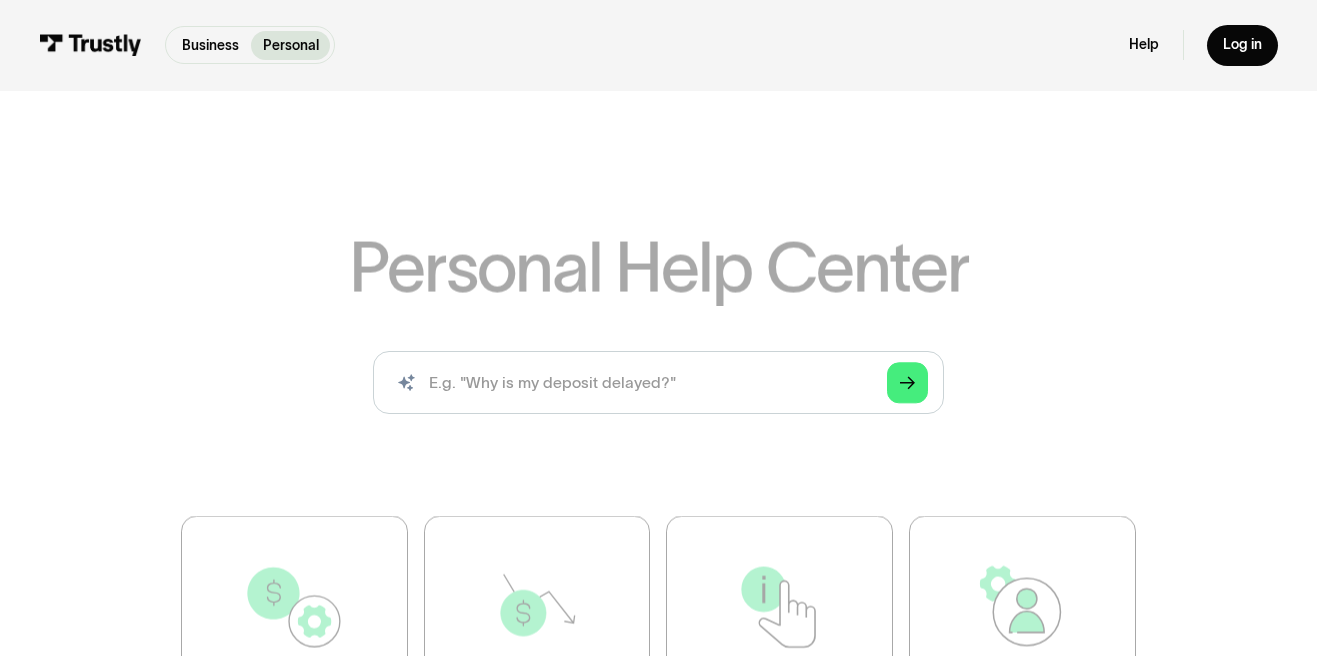 scroll, scrollTop: 0, scrollLeft: 0, axis: both 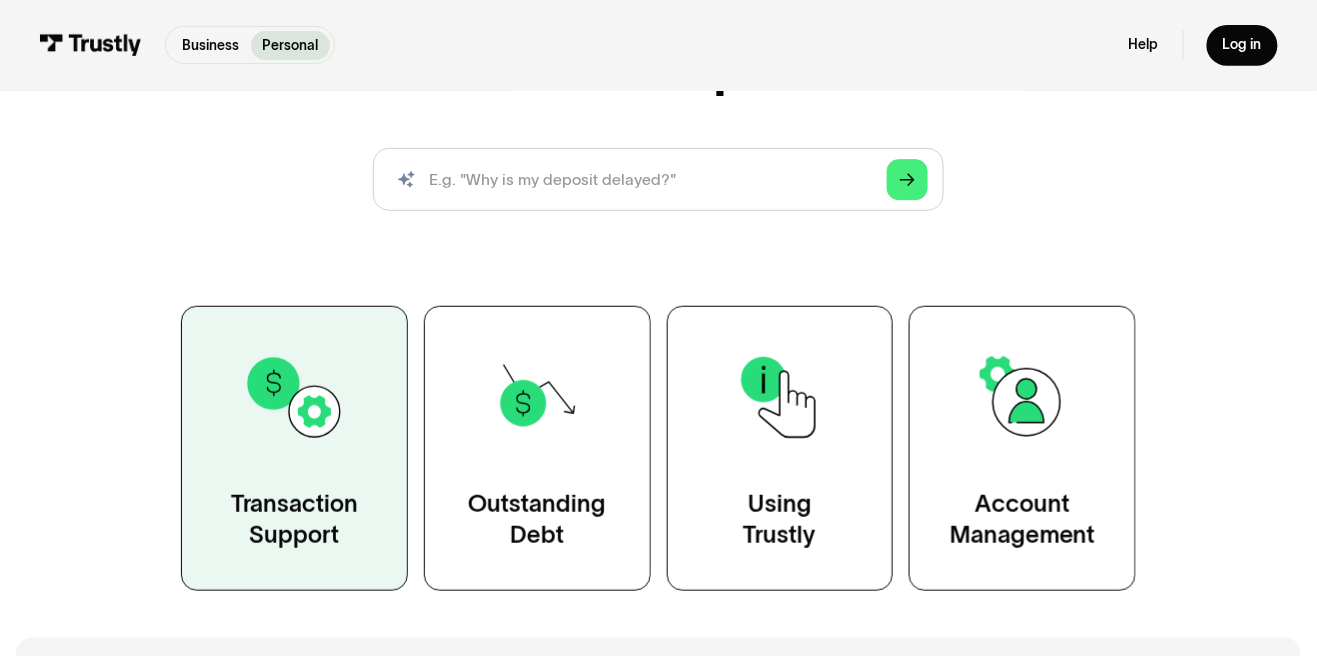 click on "Transaction Support" at bounding box center (294, 519) 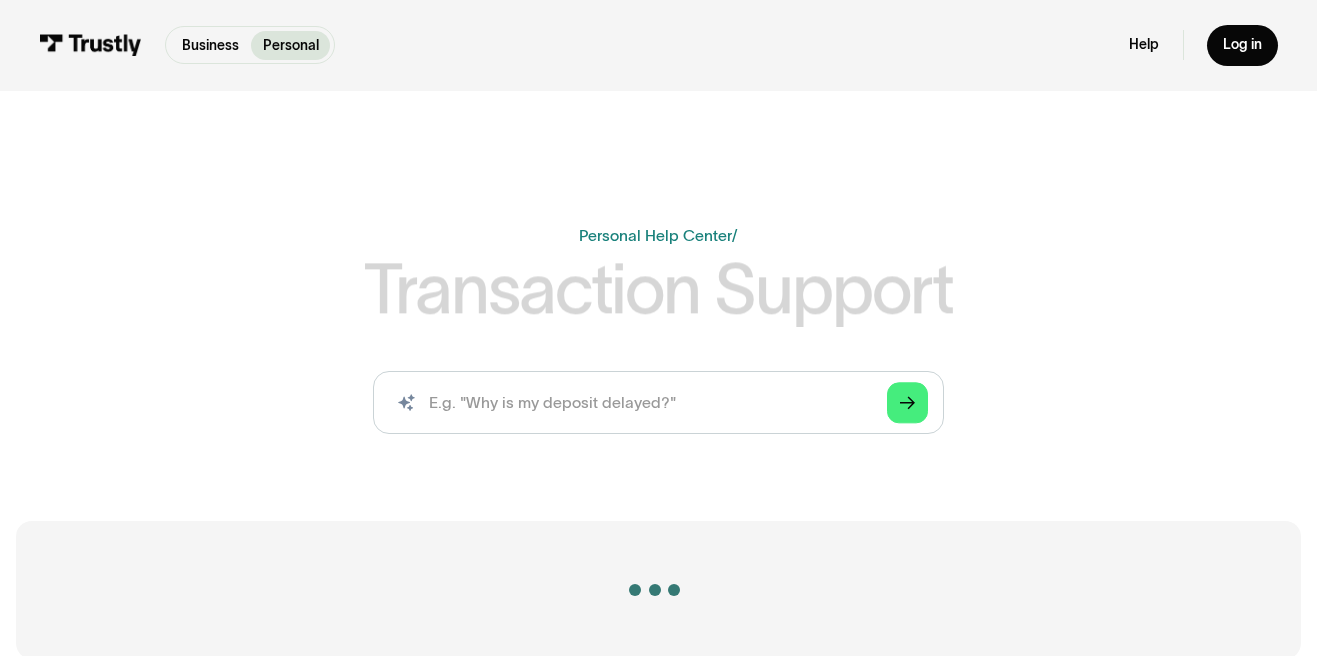scroll, scrollTop: 0, scrollLeft: 0, axis: both 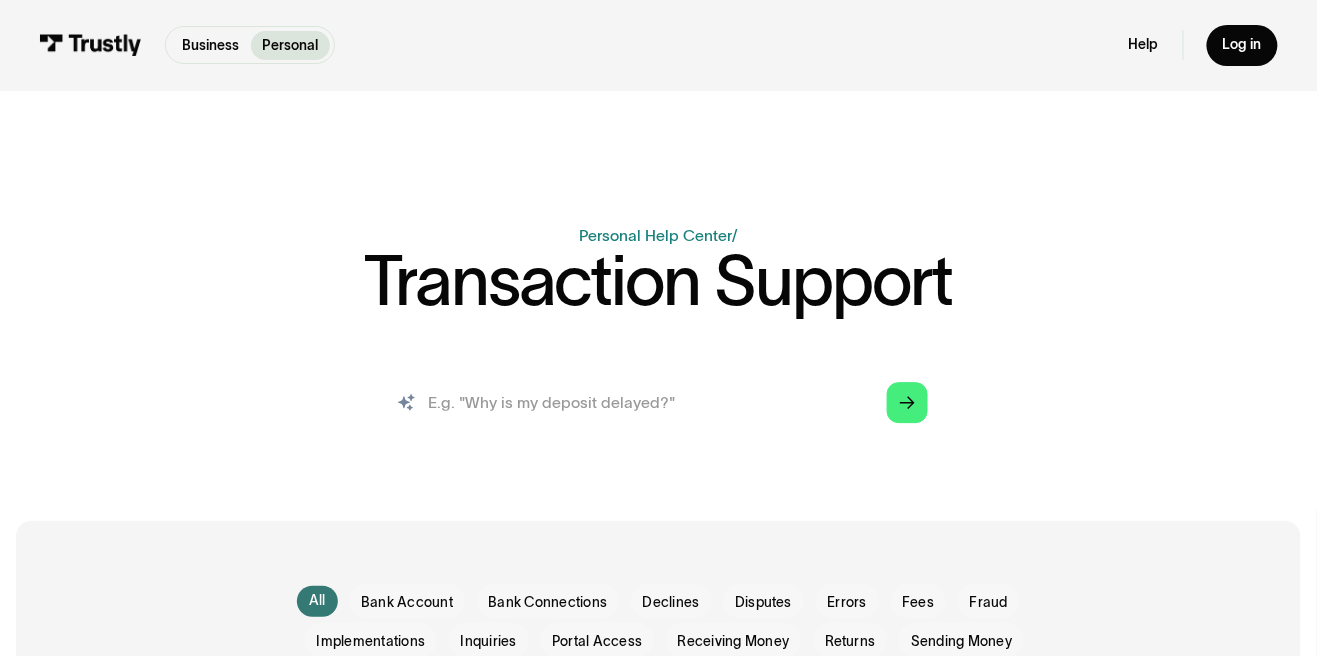click at bounding box center [658, 402] 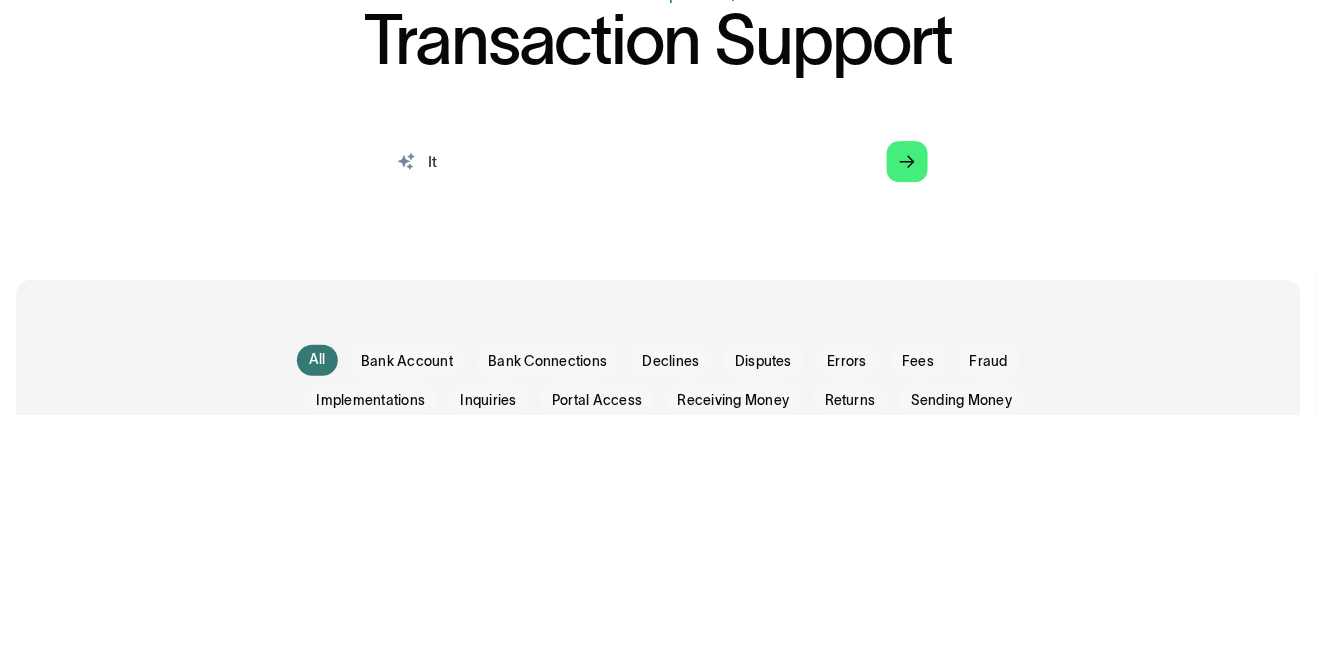 type on "I" 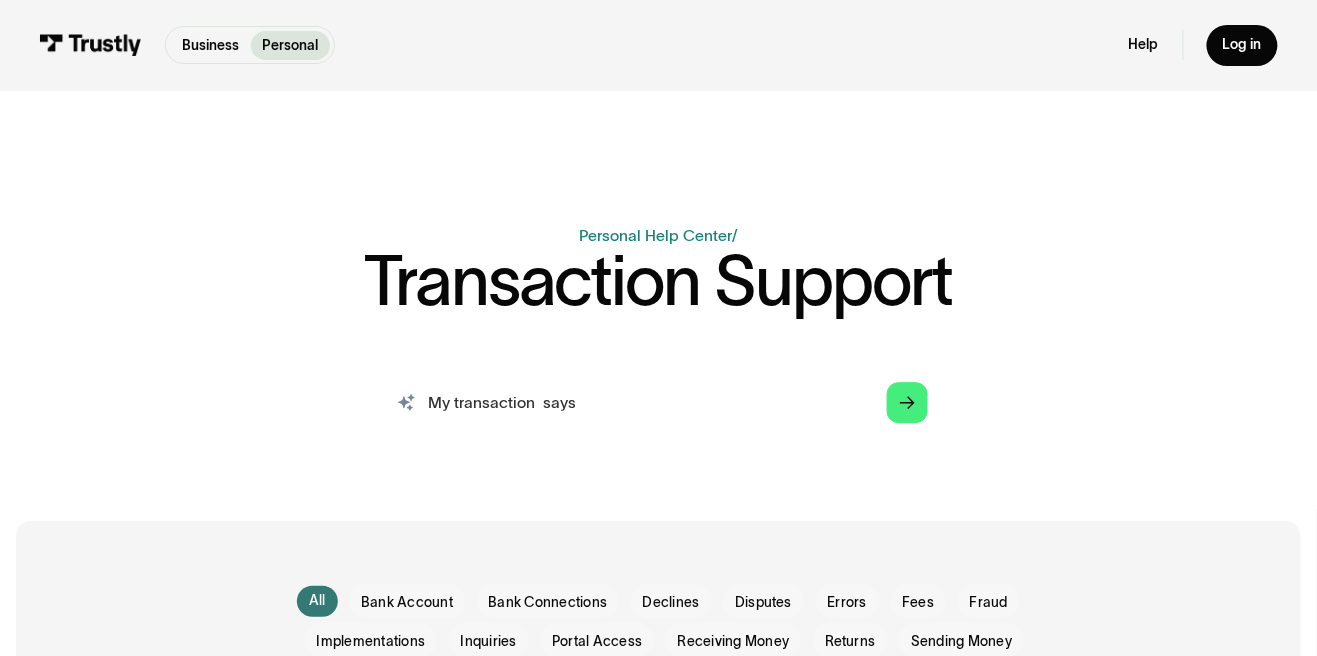 click on "My transaction  says" at bounding box center [658, 402] 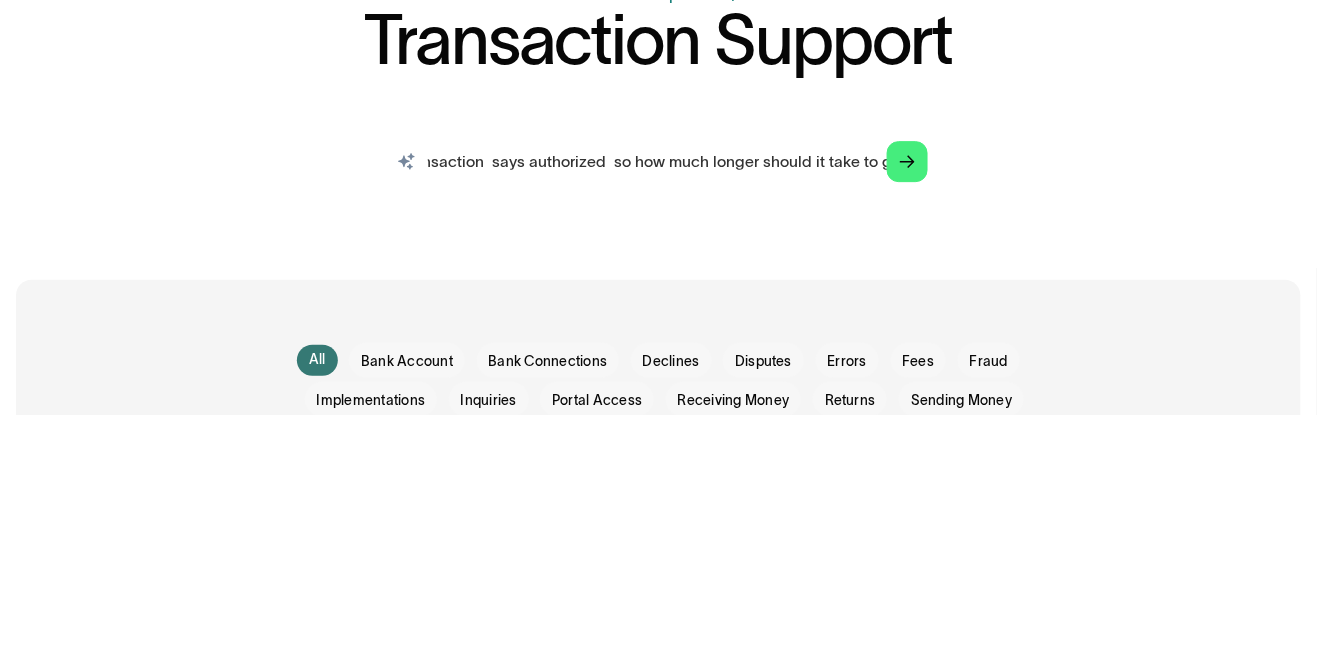 scroll, scrollTop: 0, scrollLeft: 56, axis: horizontal 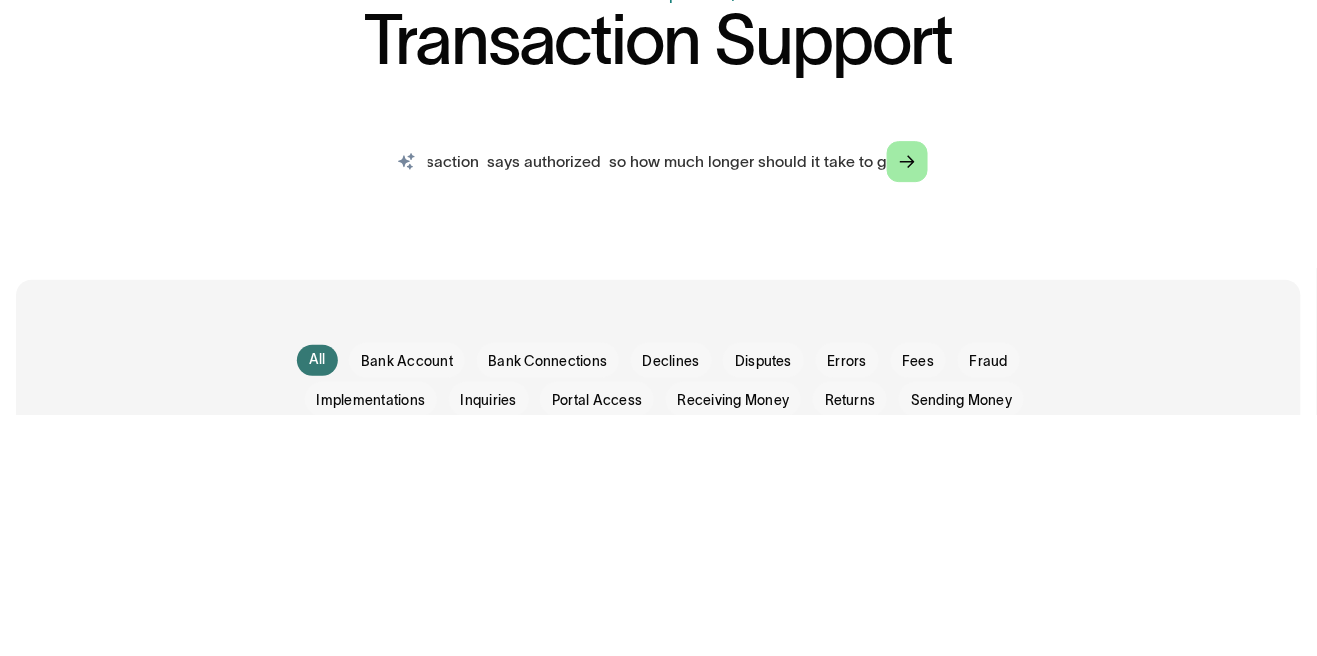 type on "My transaction  says authorized  so how much longer should it take to get" 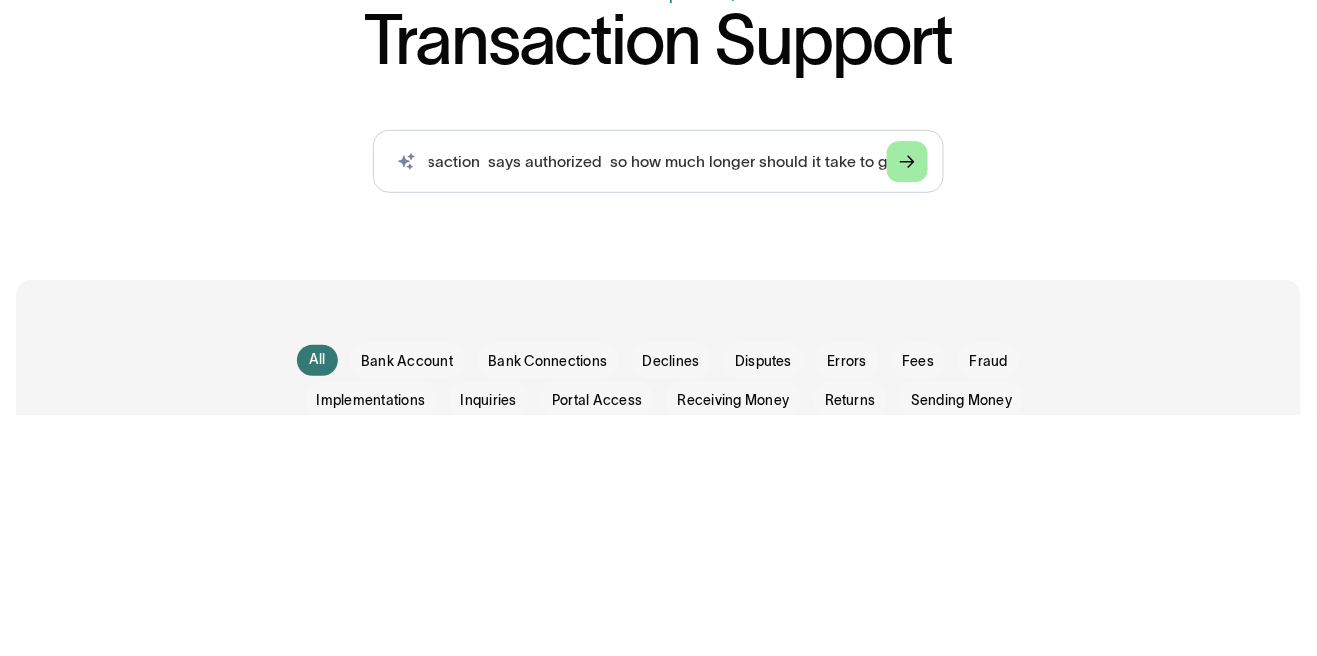 click on "Arrow Right" at bounding box center (908, 403) 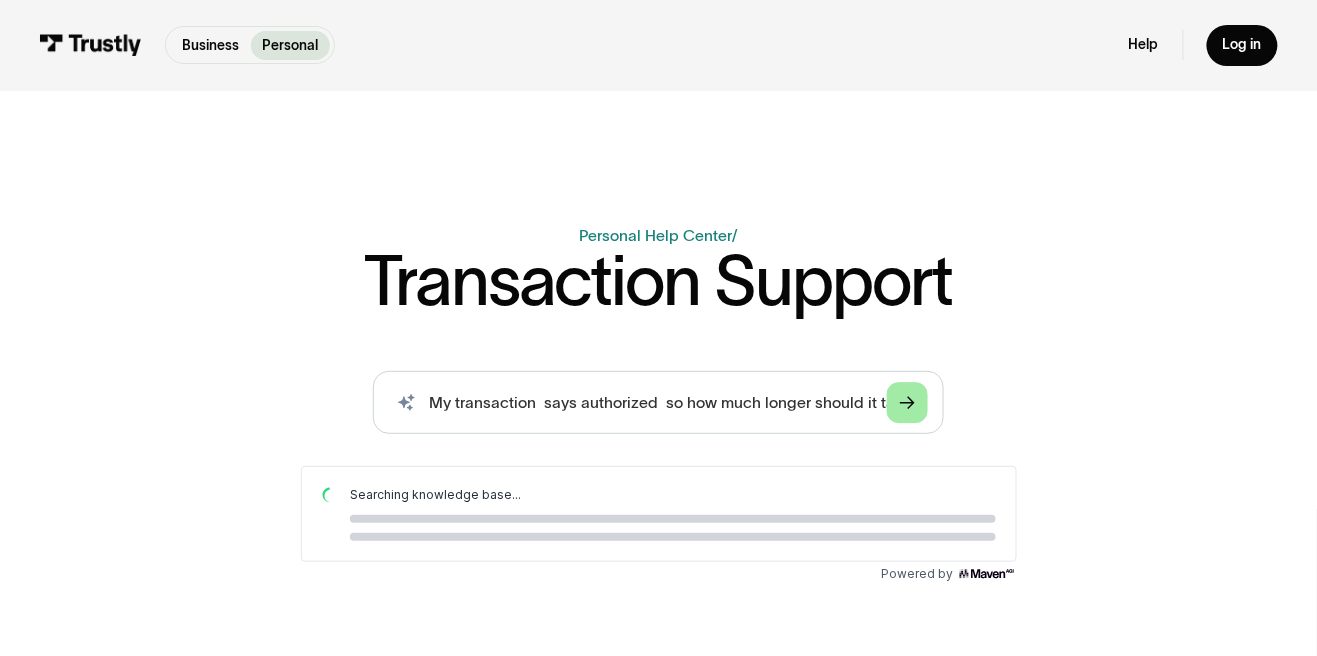 scroll, scrollTop: 0, scrollLeft: 0, axis: both 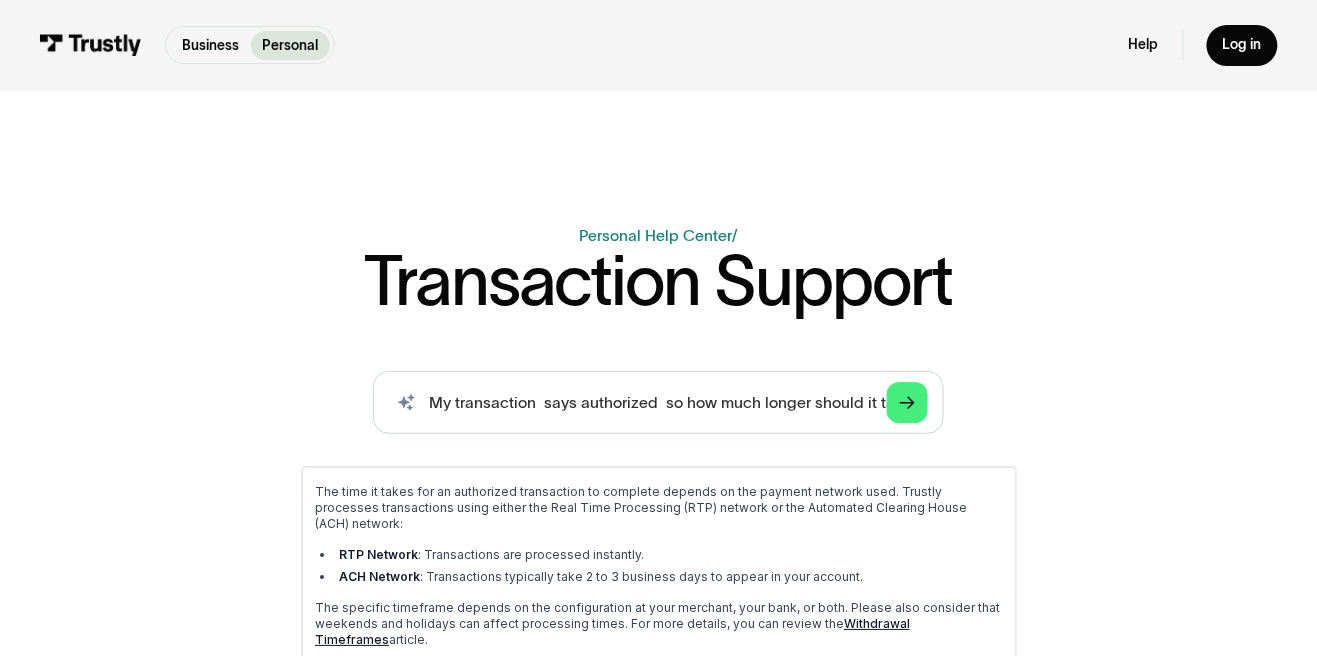 click on "Withdrawal Timeframes" at bounding box center [406, 695] 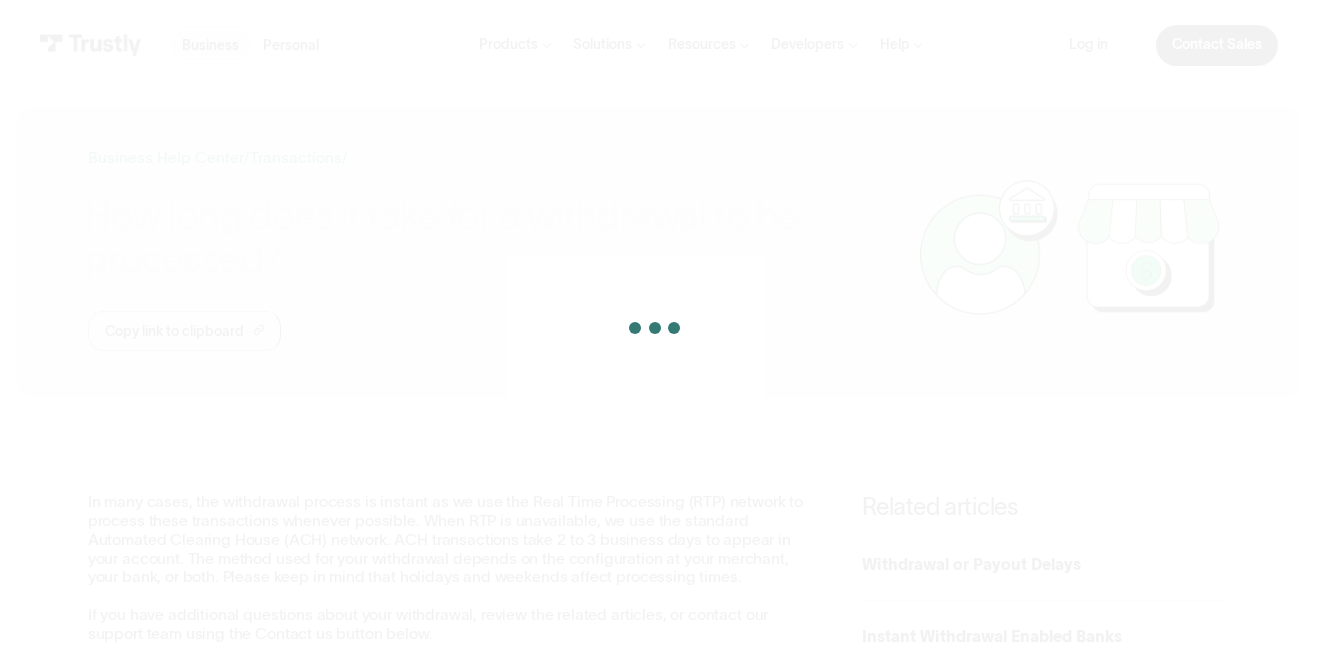 scroll, scrollTop: 0, scrollLeft: 0, axis: both 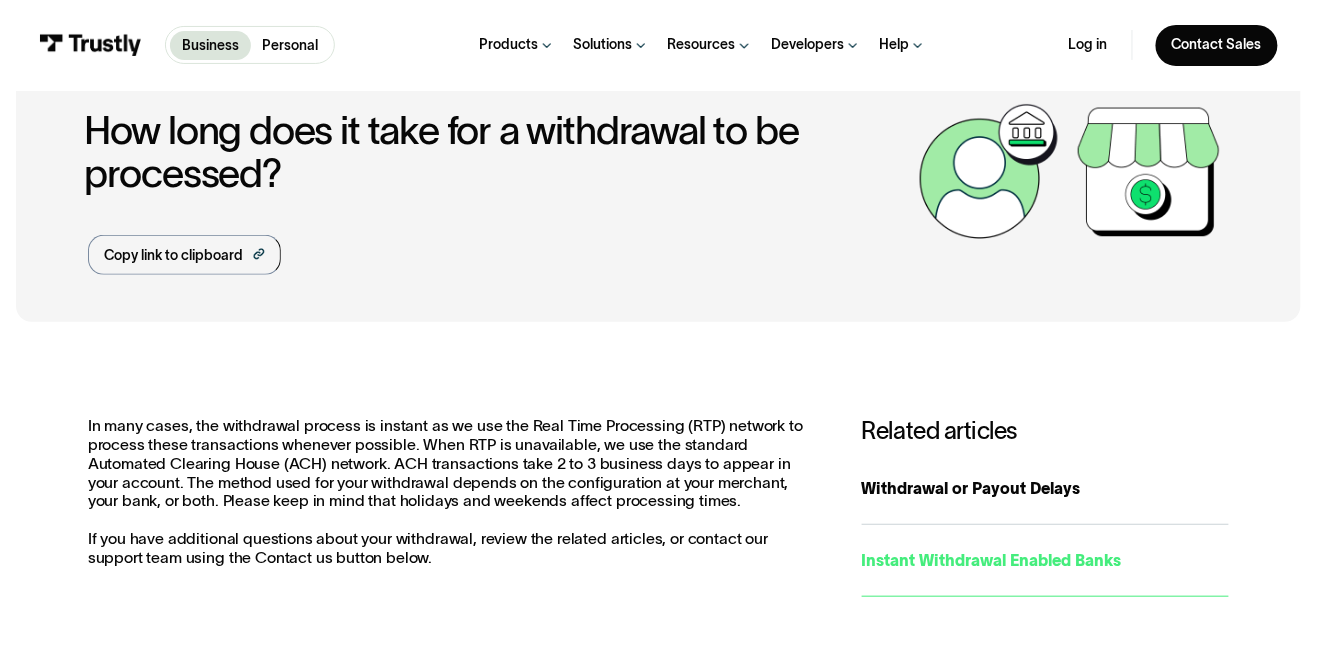 click on "Instant Withdrawal Enabled Banks" at bounding box center [1045, 561] 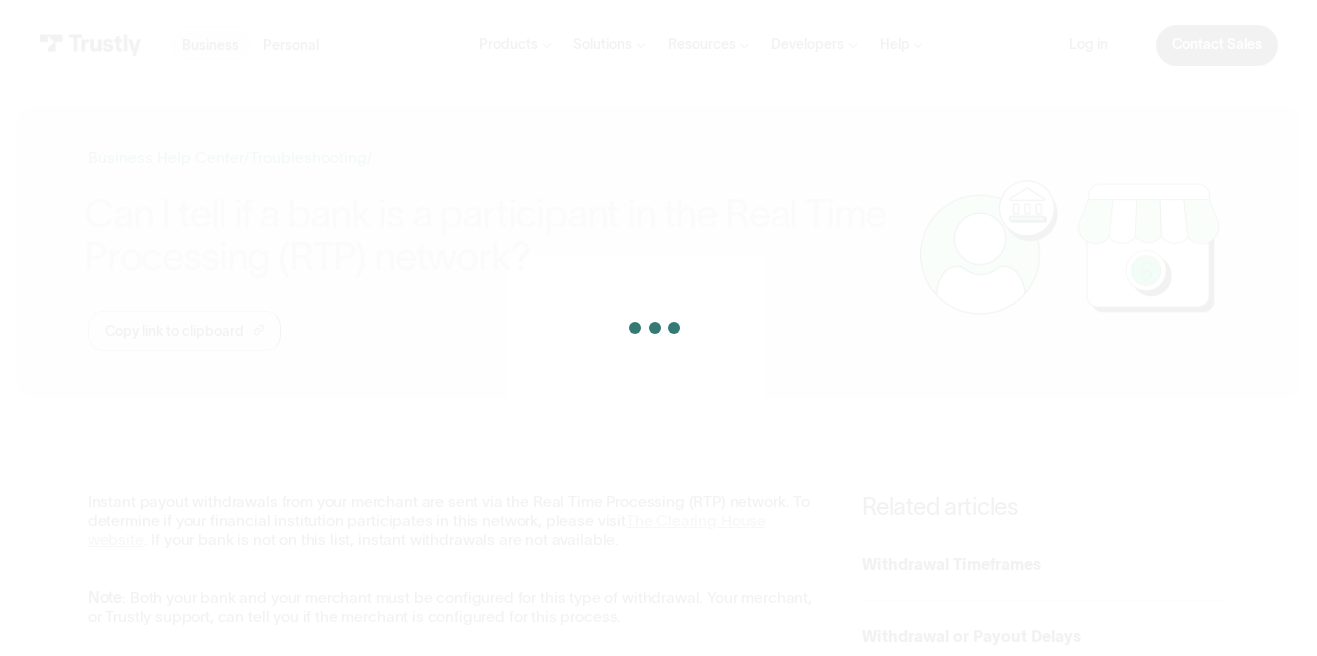 scroll, scrollTop: 0, scrollLeft: 0, axis: both 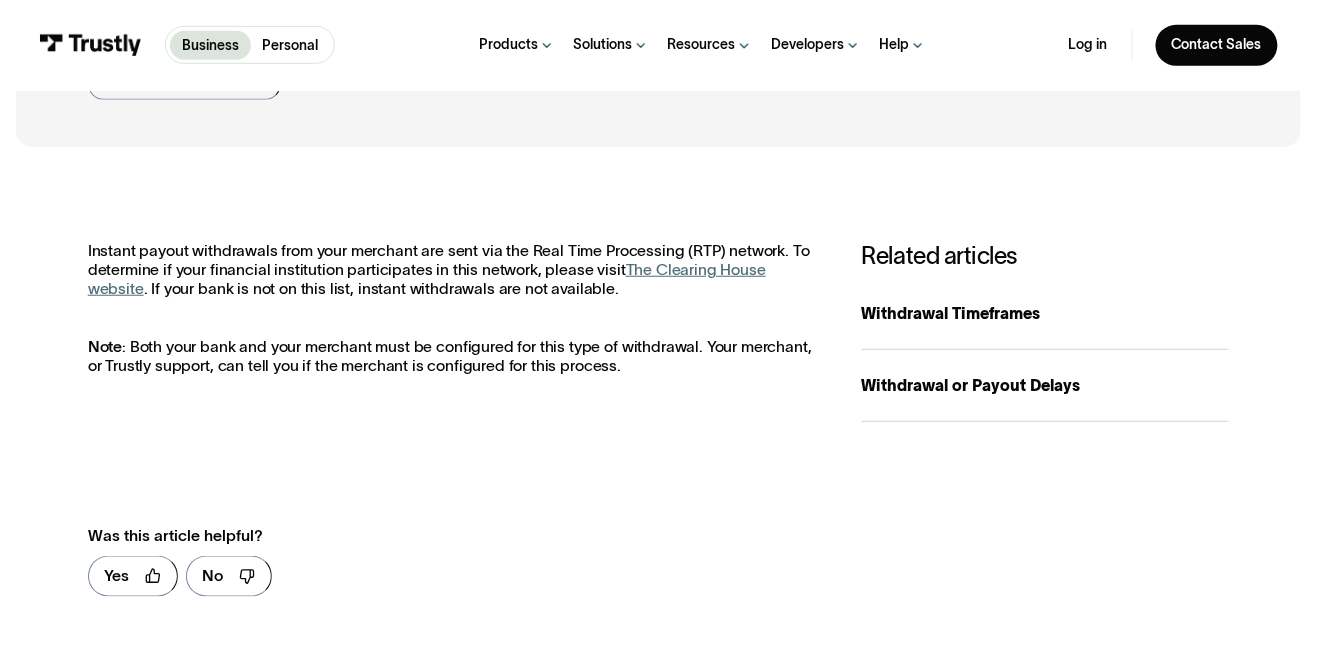 click on "The Clearing House website" at bounding box center (427, 279) 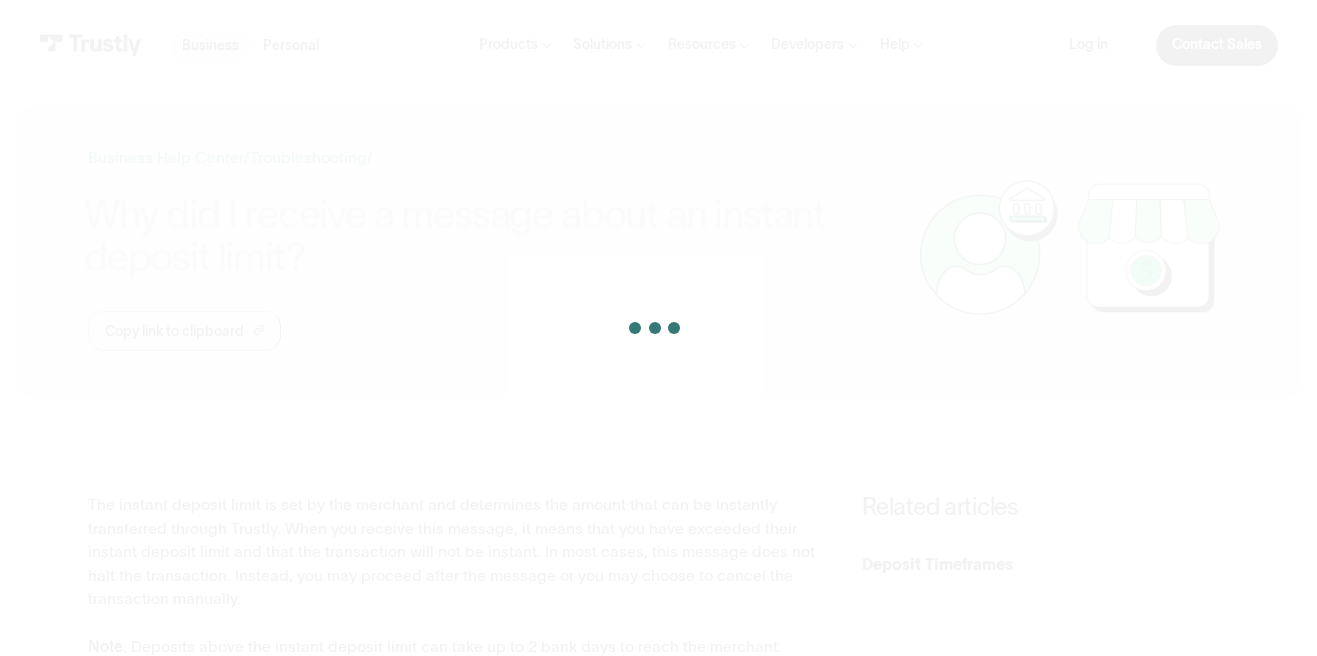 scroll, scrollTop: 0, scrollLeft: 0, axis: both 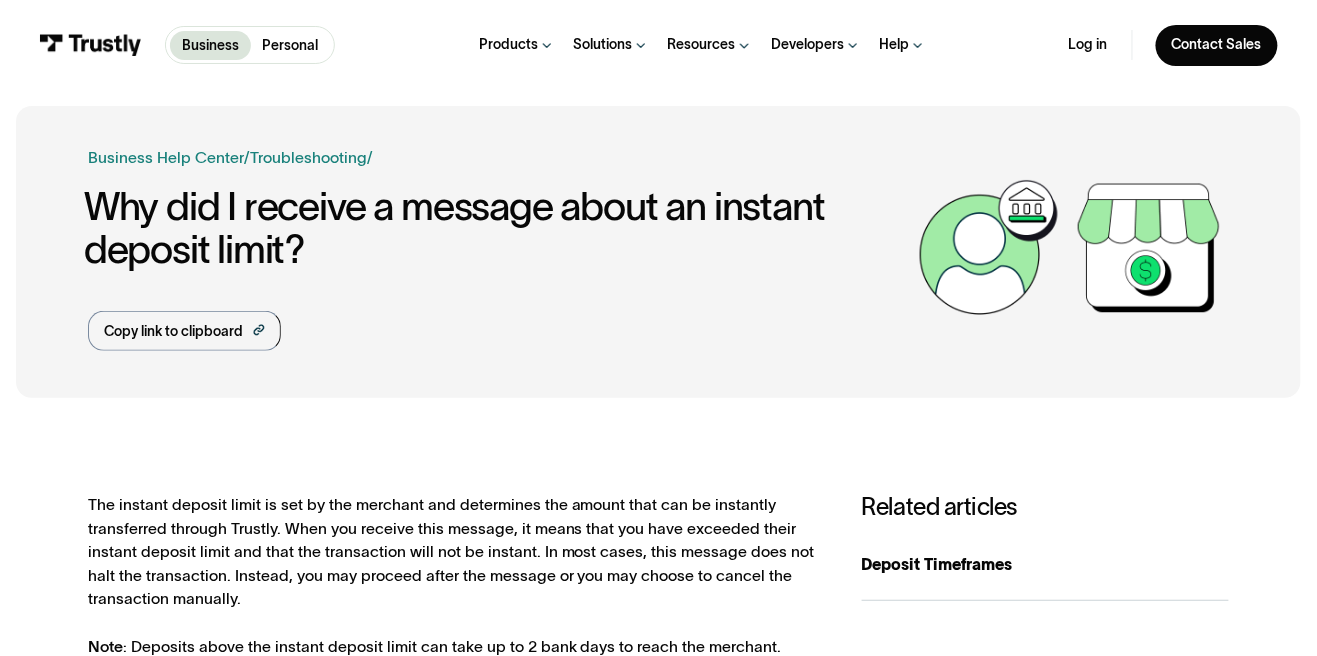 click on "Resources" at bounding box center (710, 45) 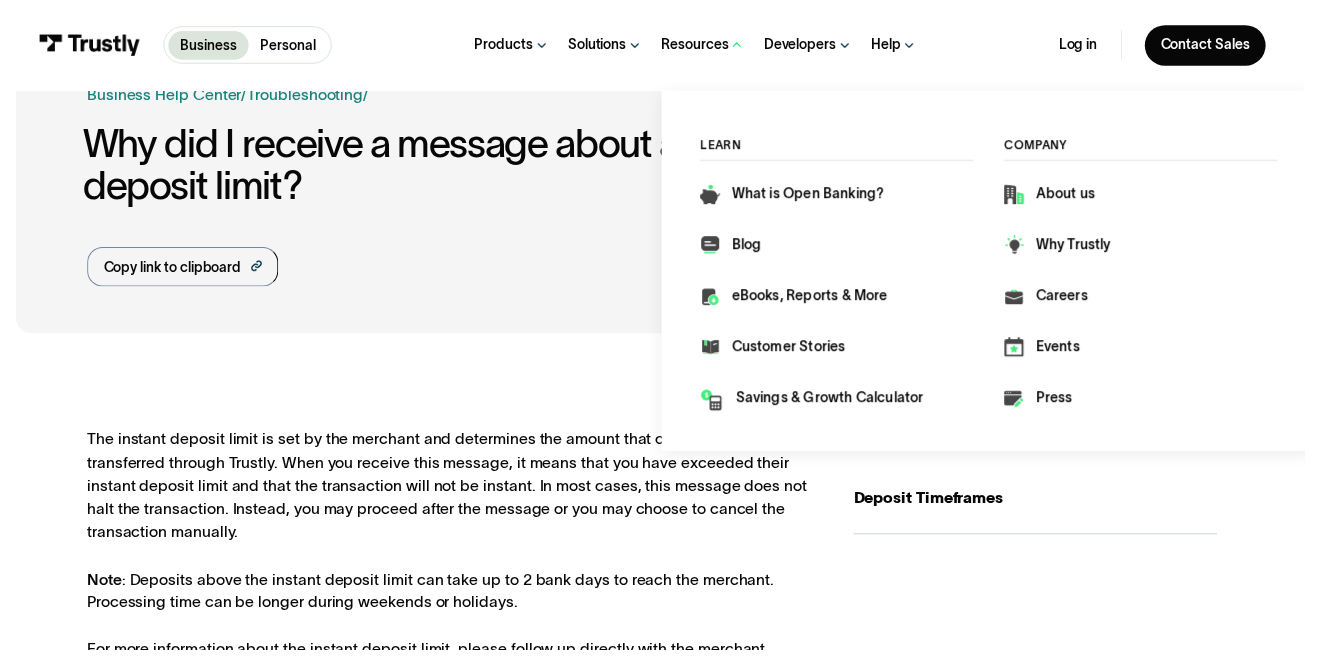 scroll, scrollTop: 65, scrollLeft: 0, axis: vertical 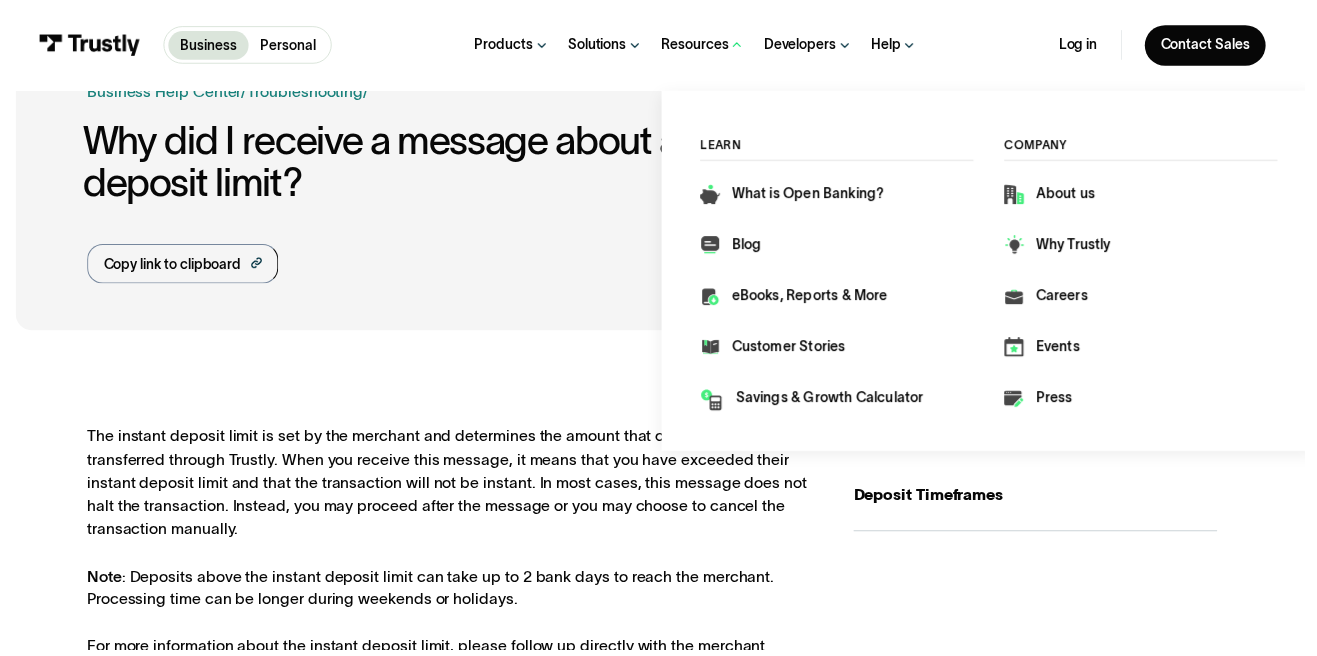 click on "Help" at bounding box center (903, 45) 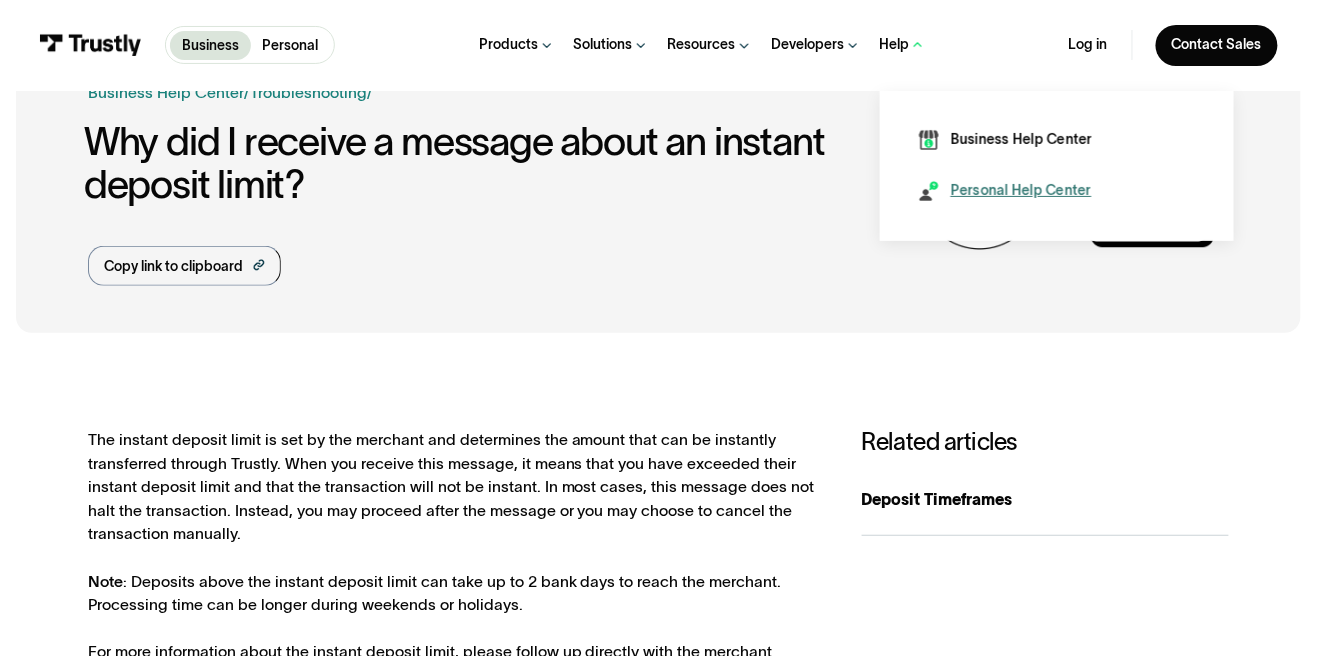 click on "Personal Help Center" at bounding box center (1021, 191) 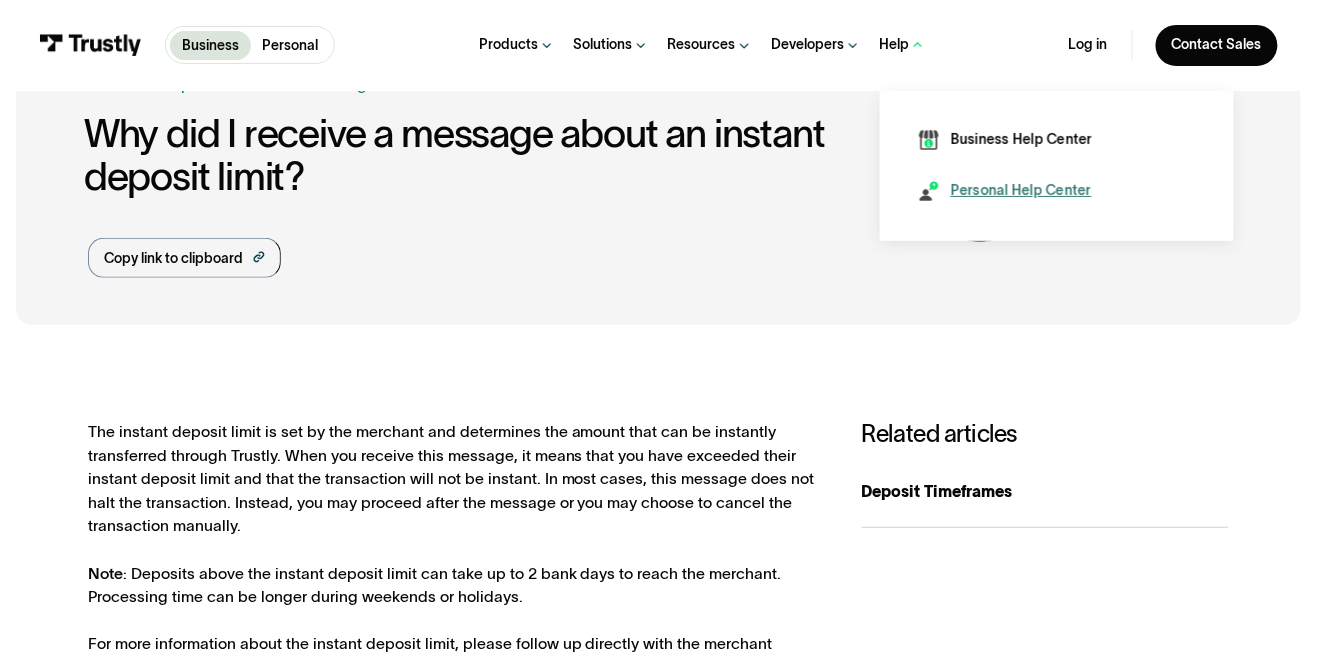 scroll, scrollTop: 121, scrollLeft: 0, axis: vertical 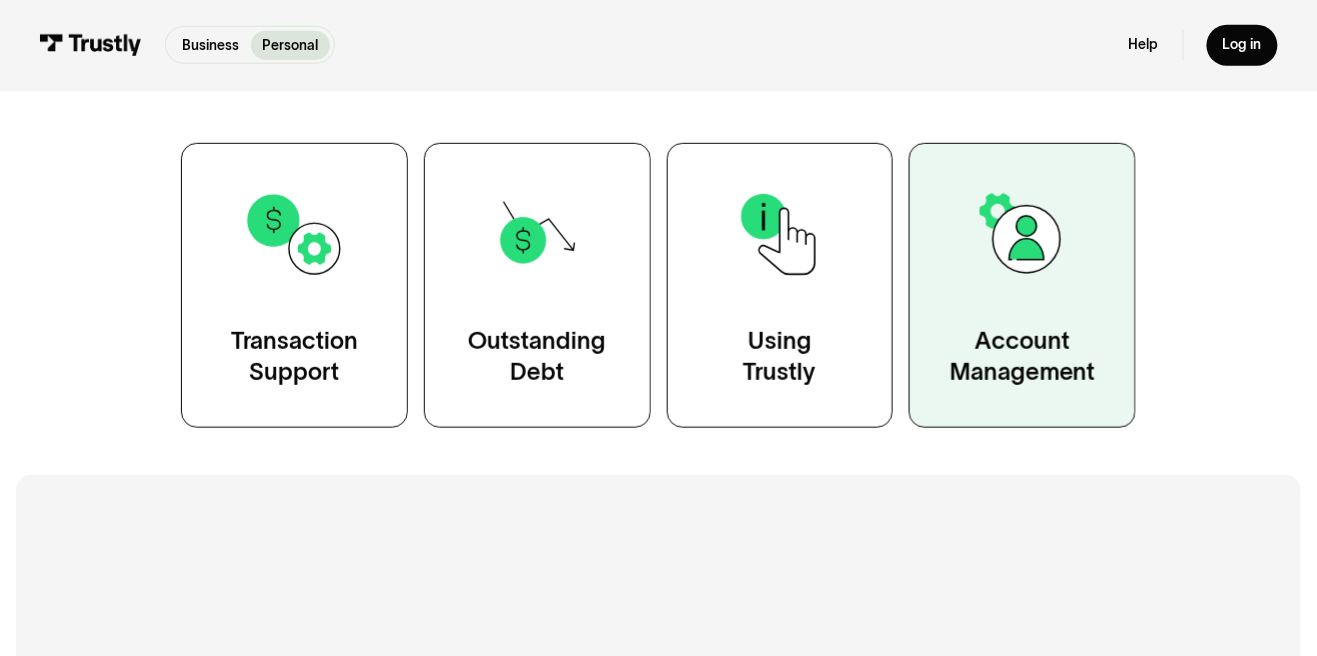 click on "Account Management" at bounding box center (1023, 356) 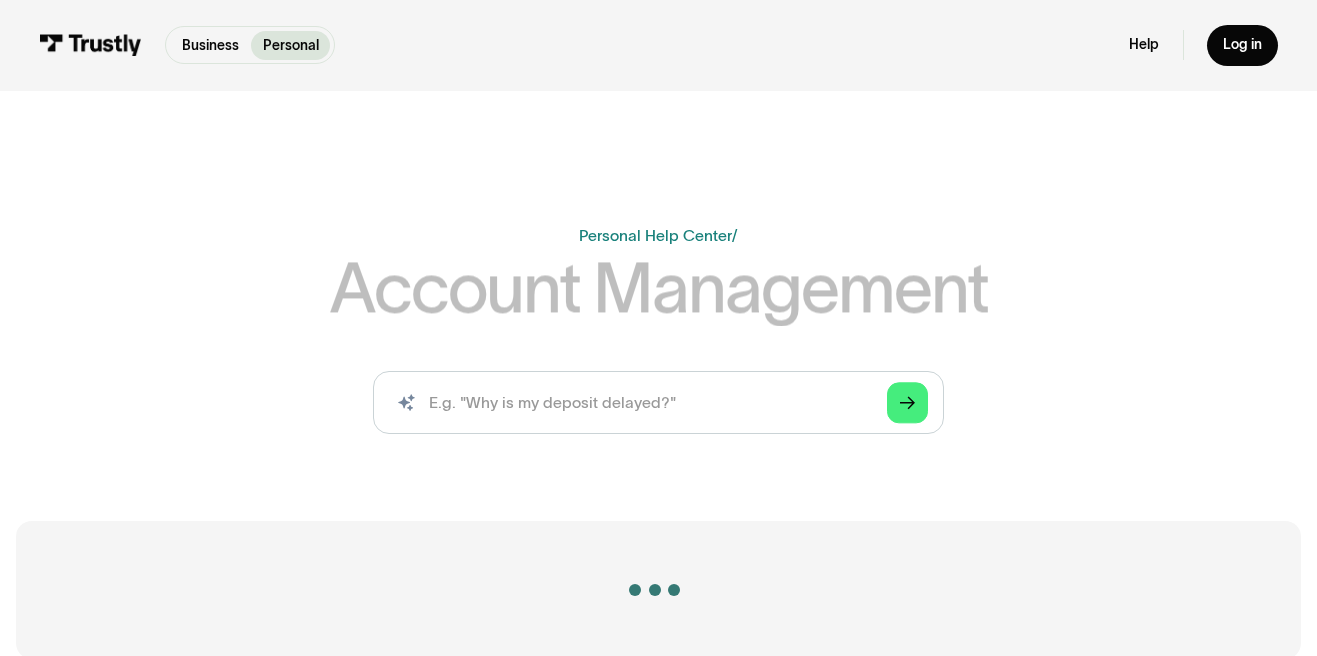 scroll, scrollTop: 0, scrollLeft: 0, axis: both 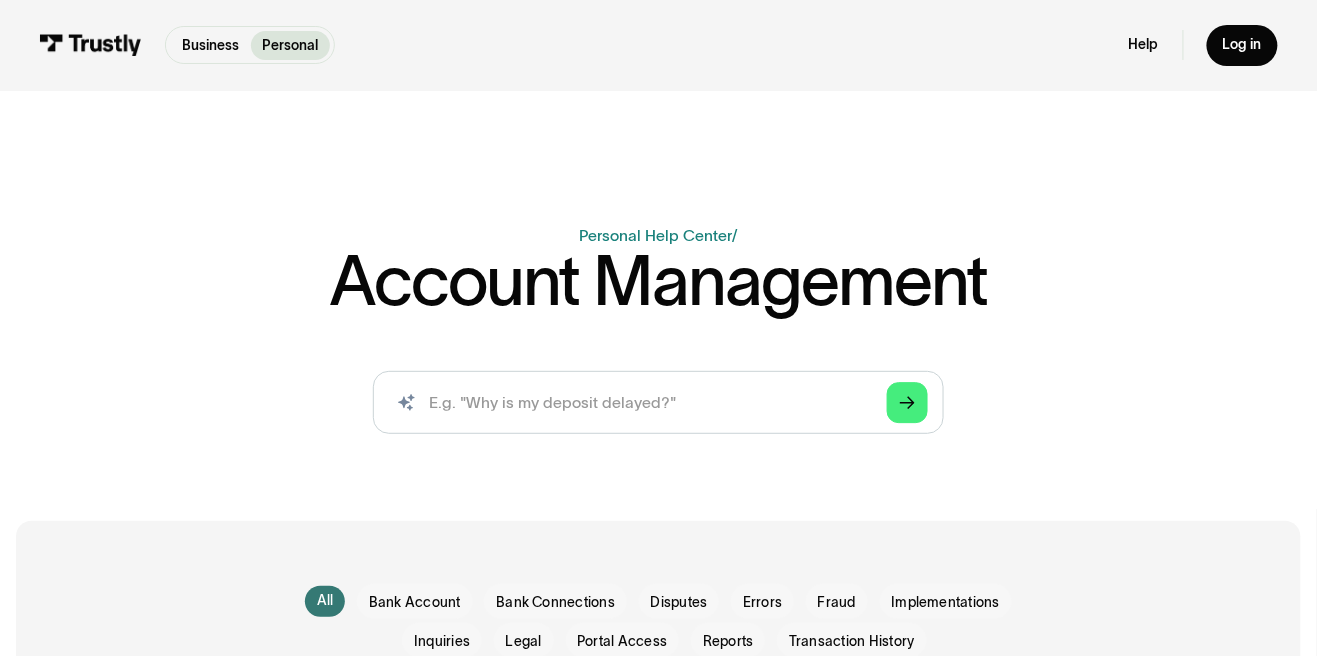 click on "Business Personal Business Personal Help Log in Business Personal Help Log in" at bounding box center [658, 45] 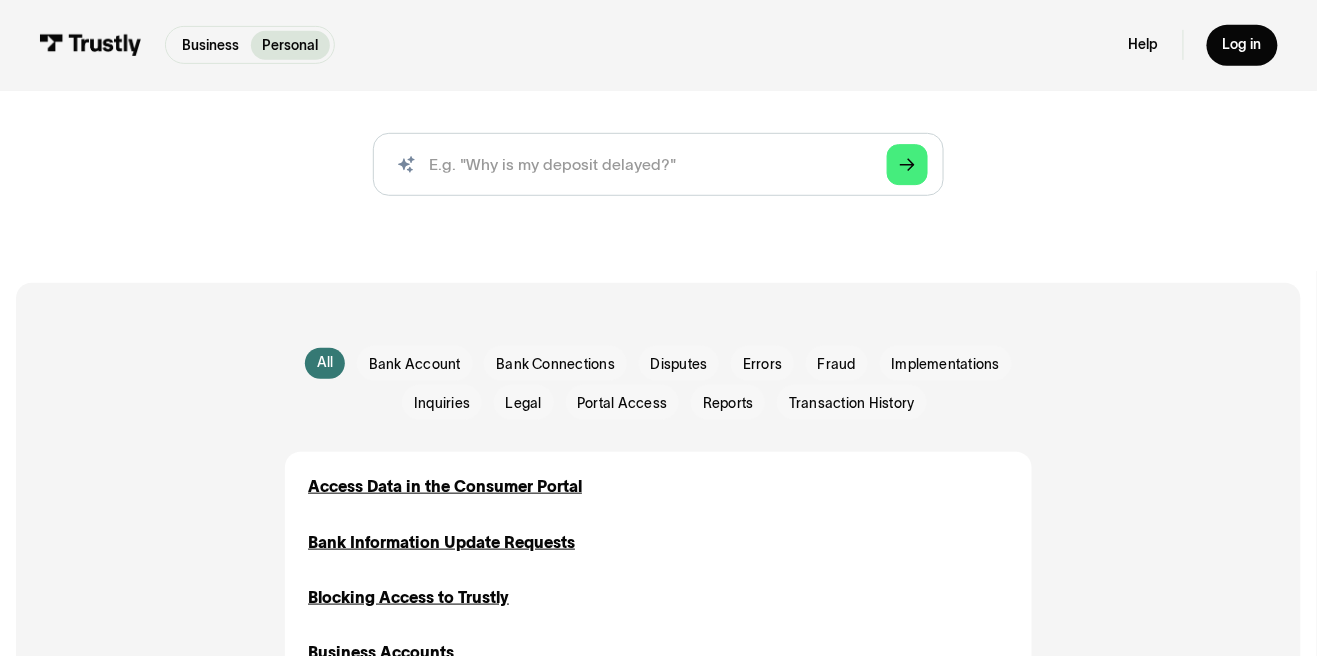 scroll, scrollTop: 243, scrollLeft: 0, axis: vertical 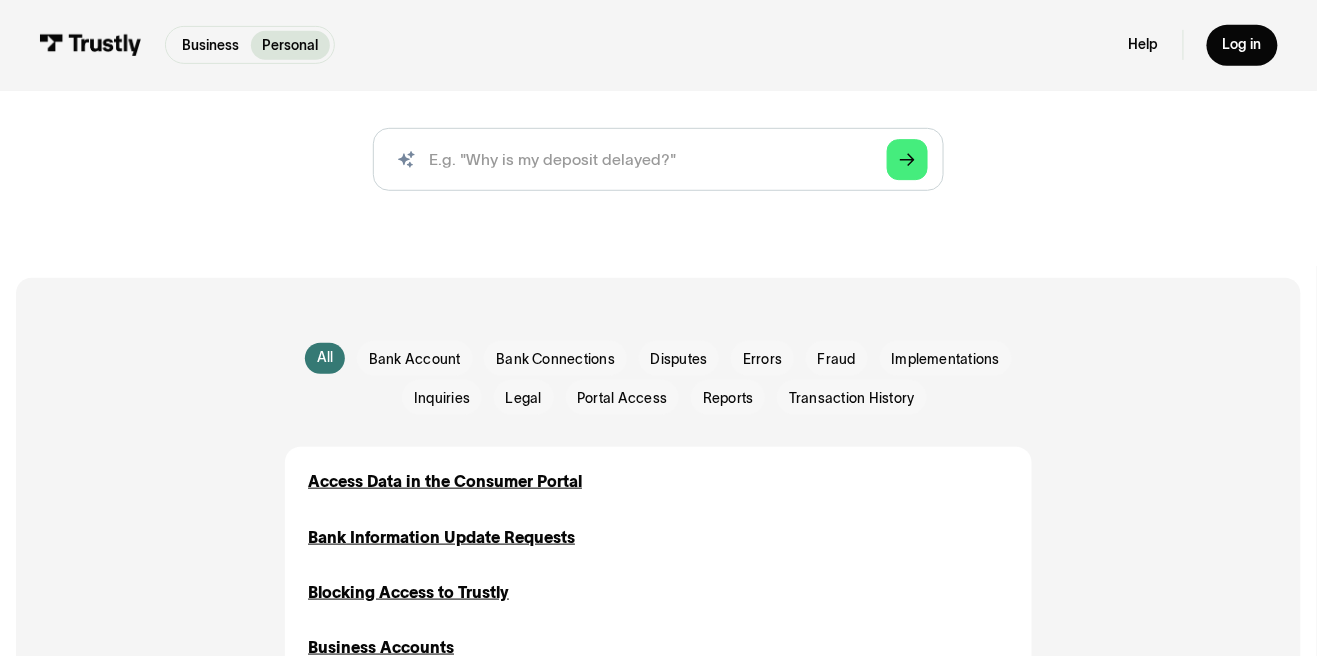 click on "All All Bank Account Bank Account Bank Connections Bank Connections Disputes Disputes Errors Errors Fraud Fraud Implementations Implementations Inquiries Inquiries Legal Legal Portal Access Portal Access Reports Reports Transaction History Transaction History Thank you! Your submission has been received! Oops! Something went wrong while submitting the form. Access Data in the Consumer Portal Inquiries Portal Access Transaction History Bank Information Update Requests Bank Account Inquiries Reports Blocking Access to Trustly Bank Account Disputes Fraud Legal Business Accounts Bank Account Changing Bank Information in Trustly Wallet Bank Account Closing Trustly Wallet Account Inquiries Consumers with Multiple Financial Institutions Bank Account Reports Transaction History Credit Union Account and Member Numbers Bank Account Bank Connections Implementations Data Collection For Trustly Wallet Legal Data Deletion Requests Legal Deposit Email From Trustly Bank Account Inquiries Transaction History Disputes Legal" at bounding box center (658, 1126) 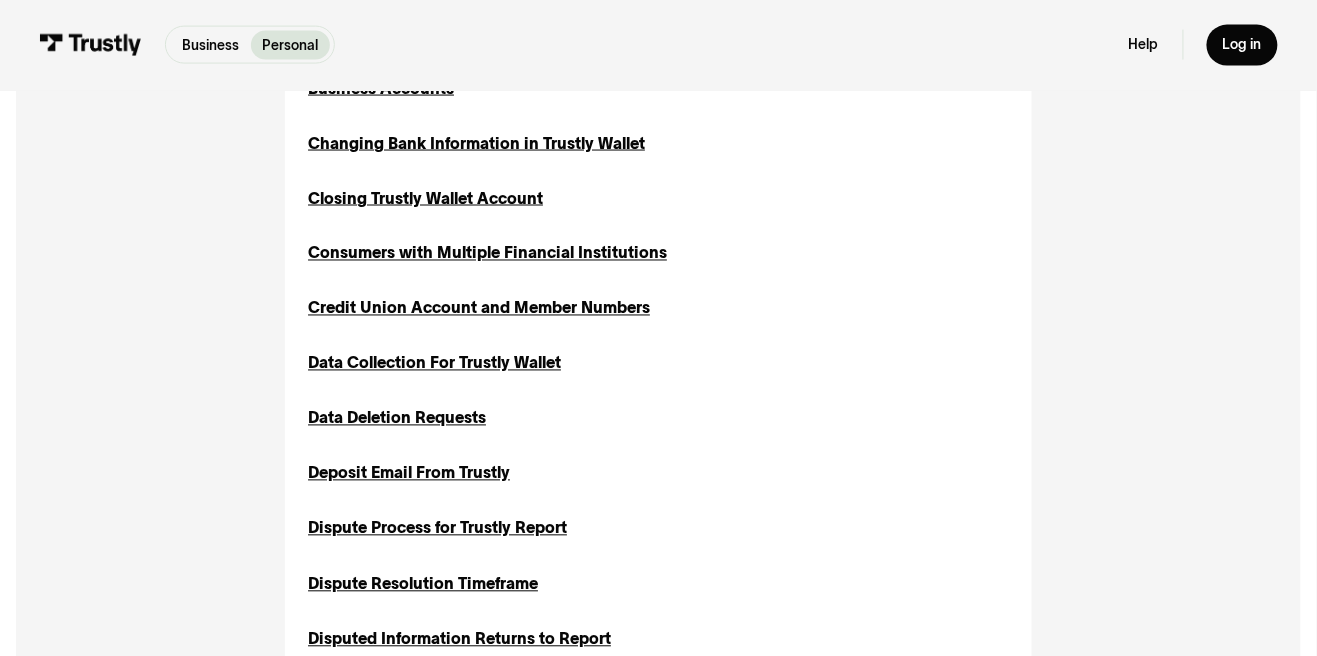 scroll, scrollTop: 850, scrollLeft: 0, axis: vertical 